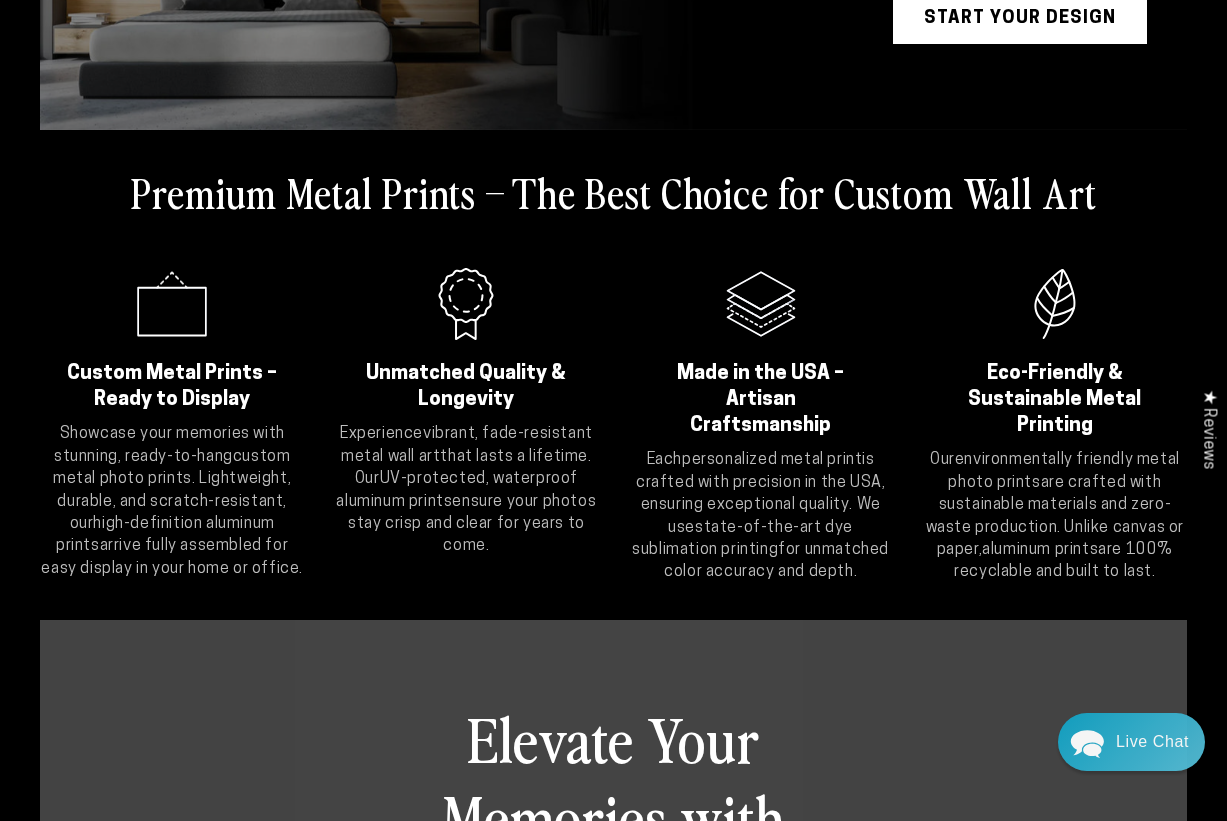 scroll, scrollTop: 0, scrollLeft: 0, axis: both 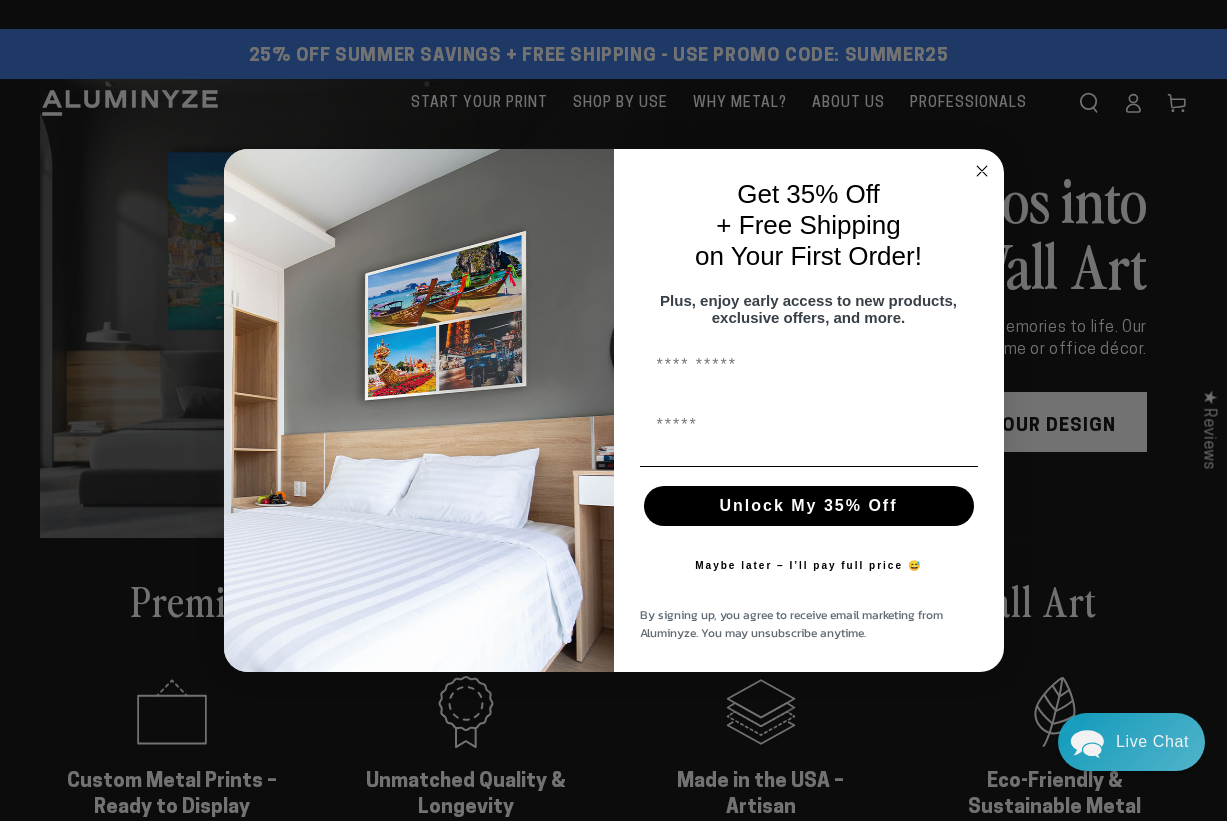 click 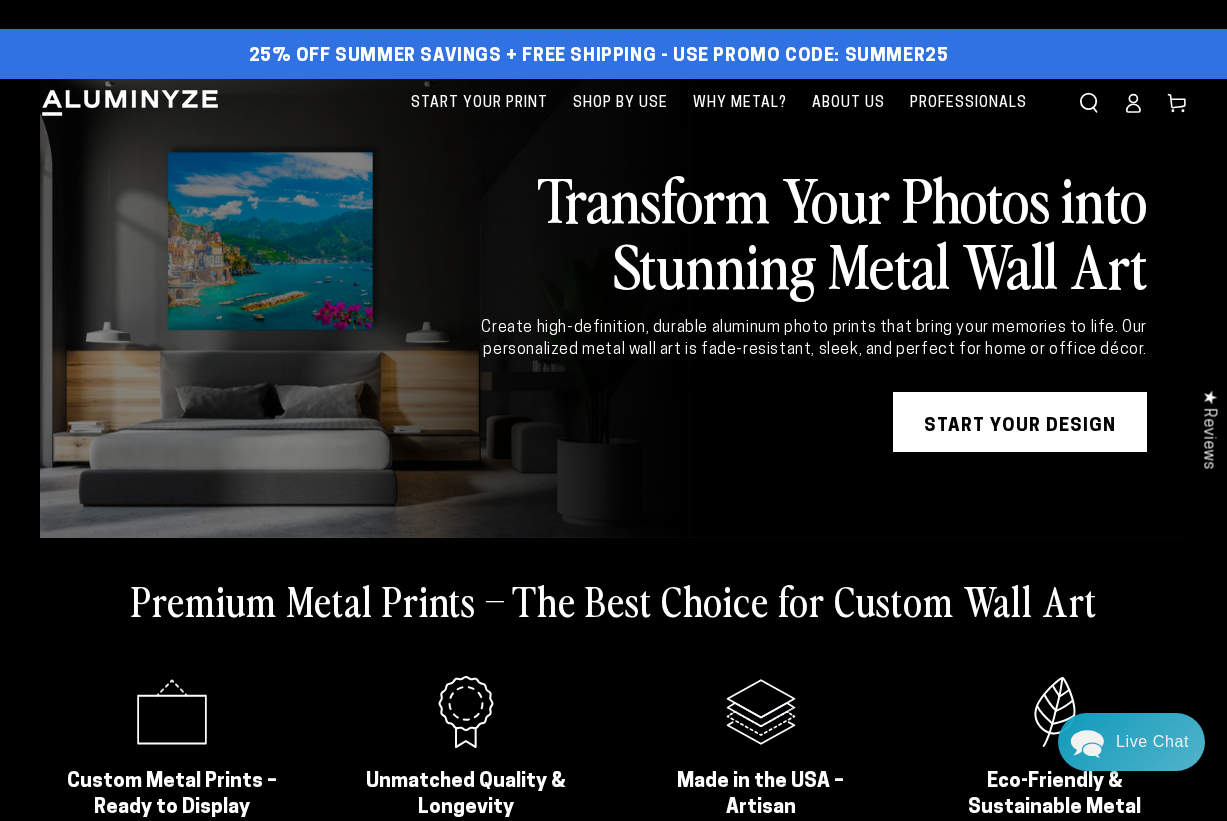 click on "START YOUR DESIGN" at bounding box center (1020, 422) 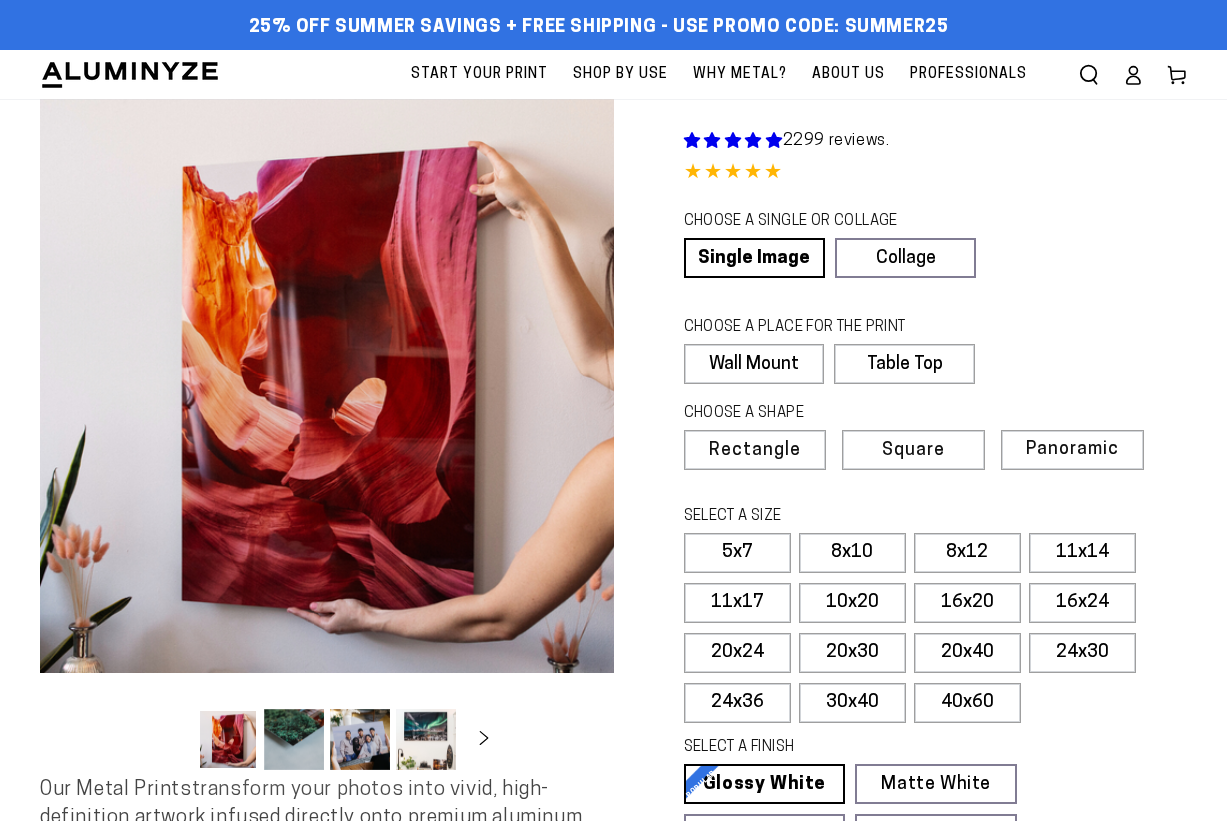 scroll, scrollTop: 0, scrollLeft: 0, axis: both 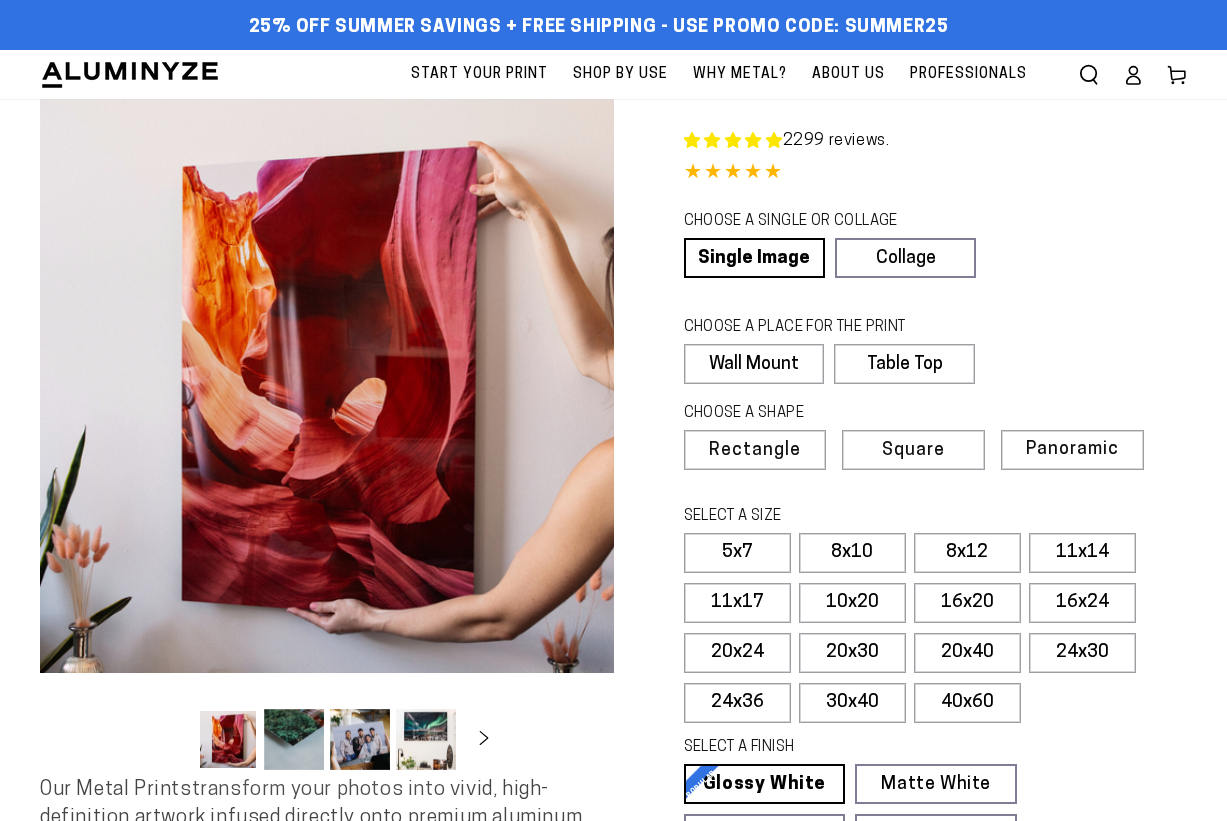 select on "**********" 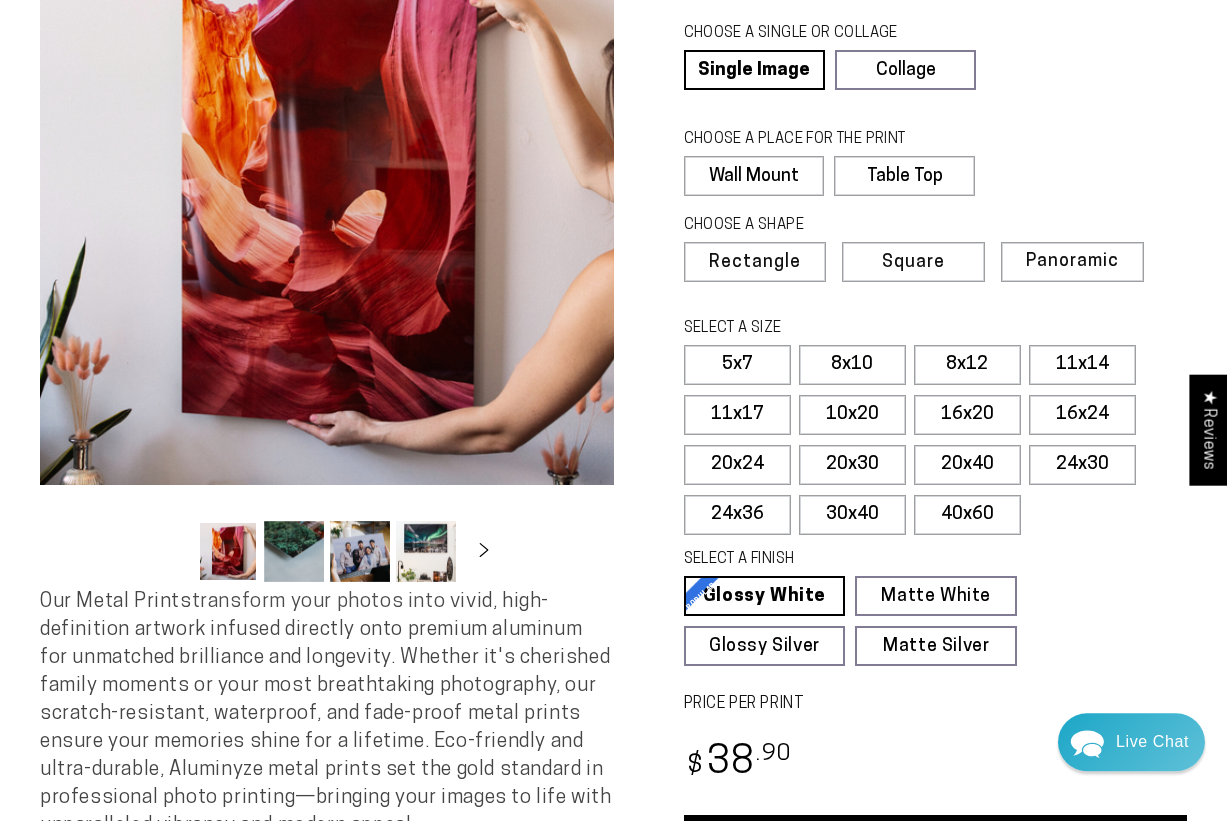 scroll, scrollTop: 306, scrollLeft: 0, axis: vertical 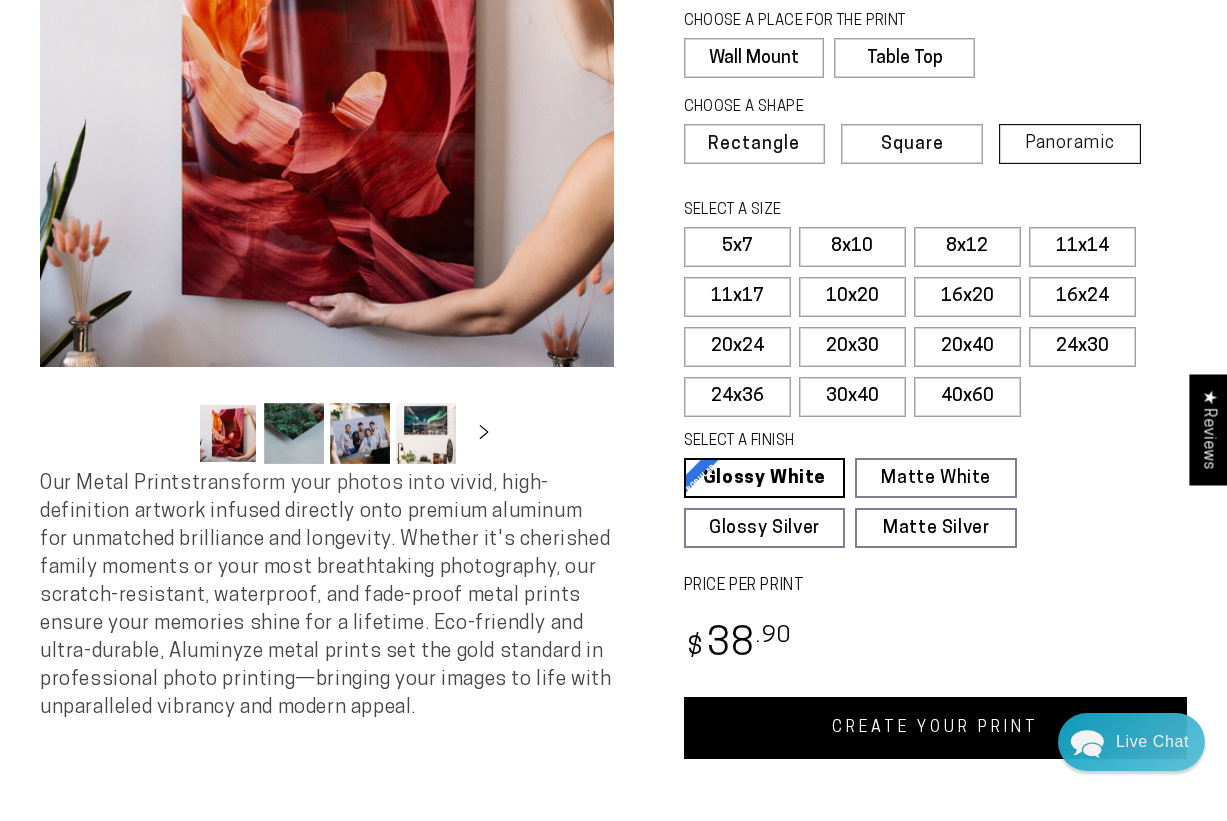 click on "Panoramic" at bounding box center [1070, 143] 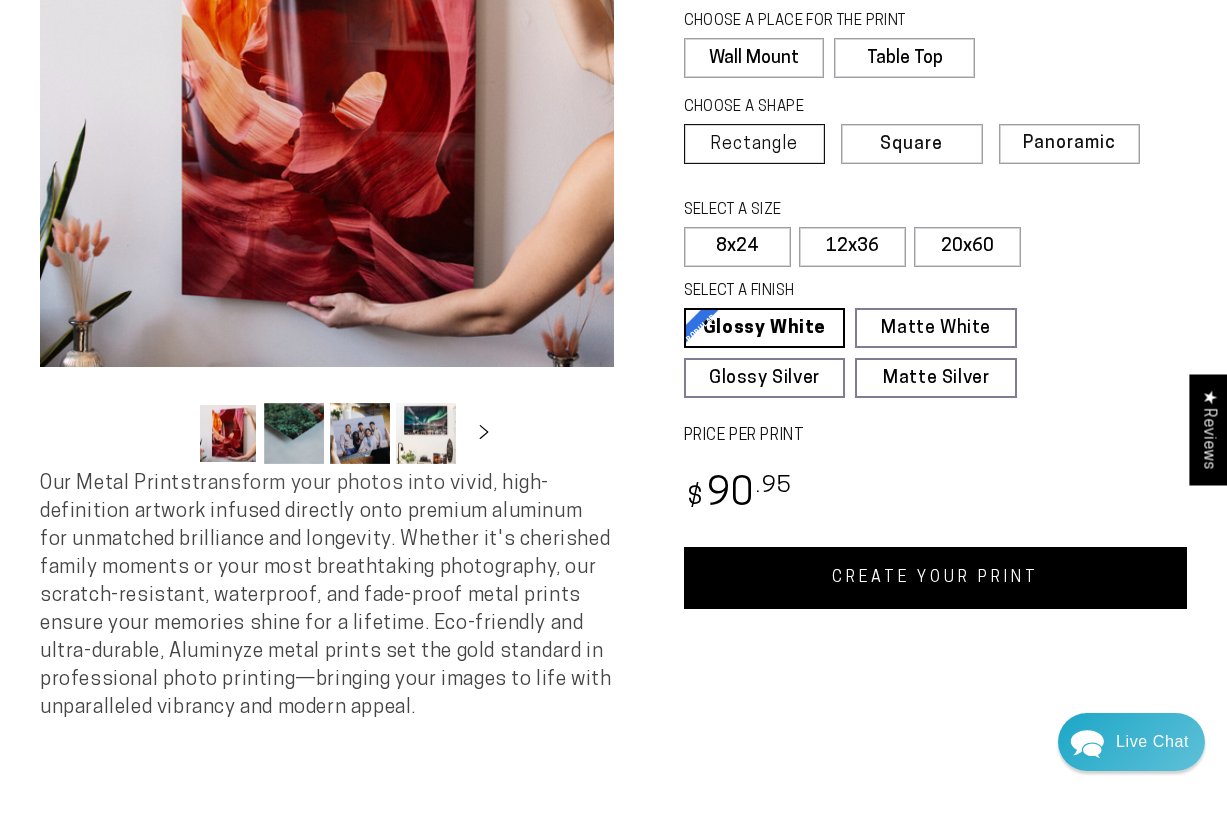 click on "Rectangle" at bounding box center (754, 145) 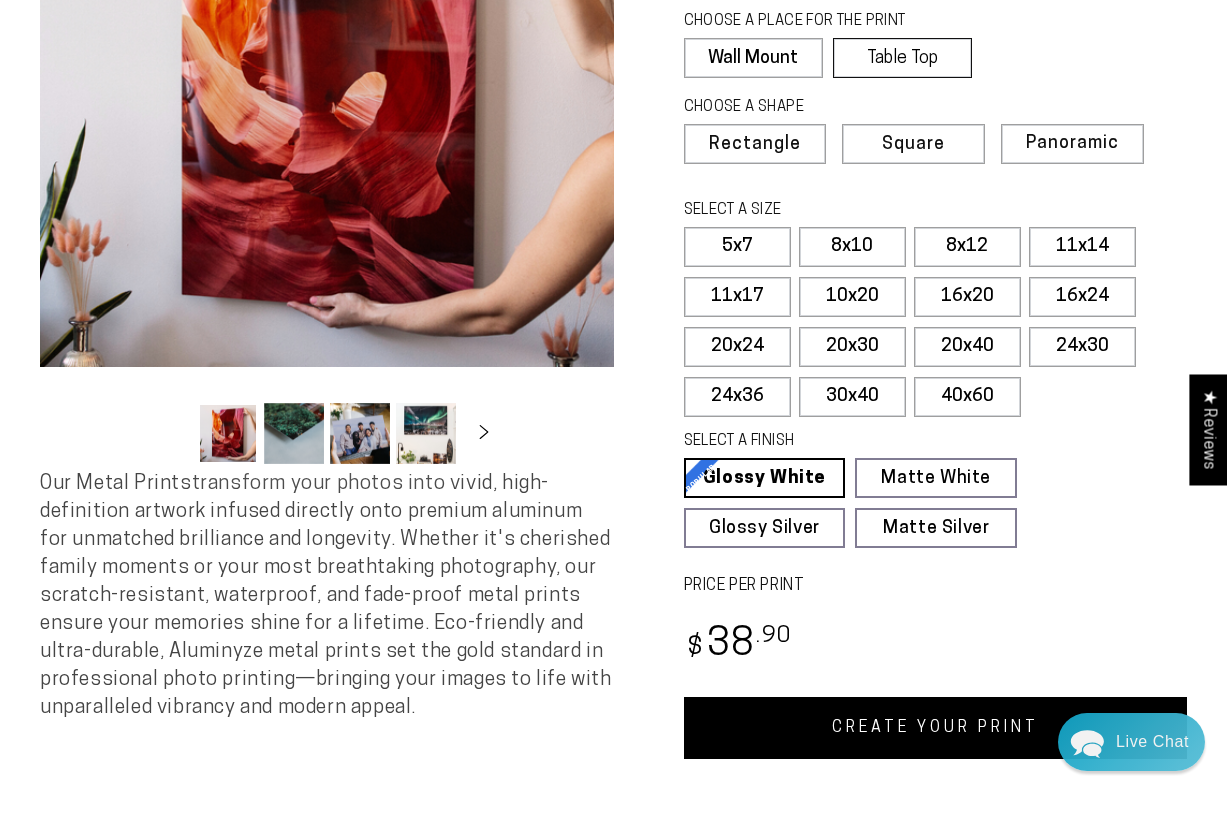 click on "Table Top" at bounding box center [902, 58] 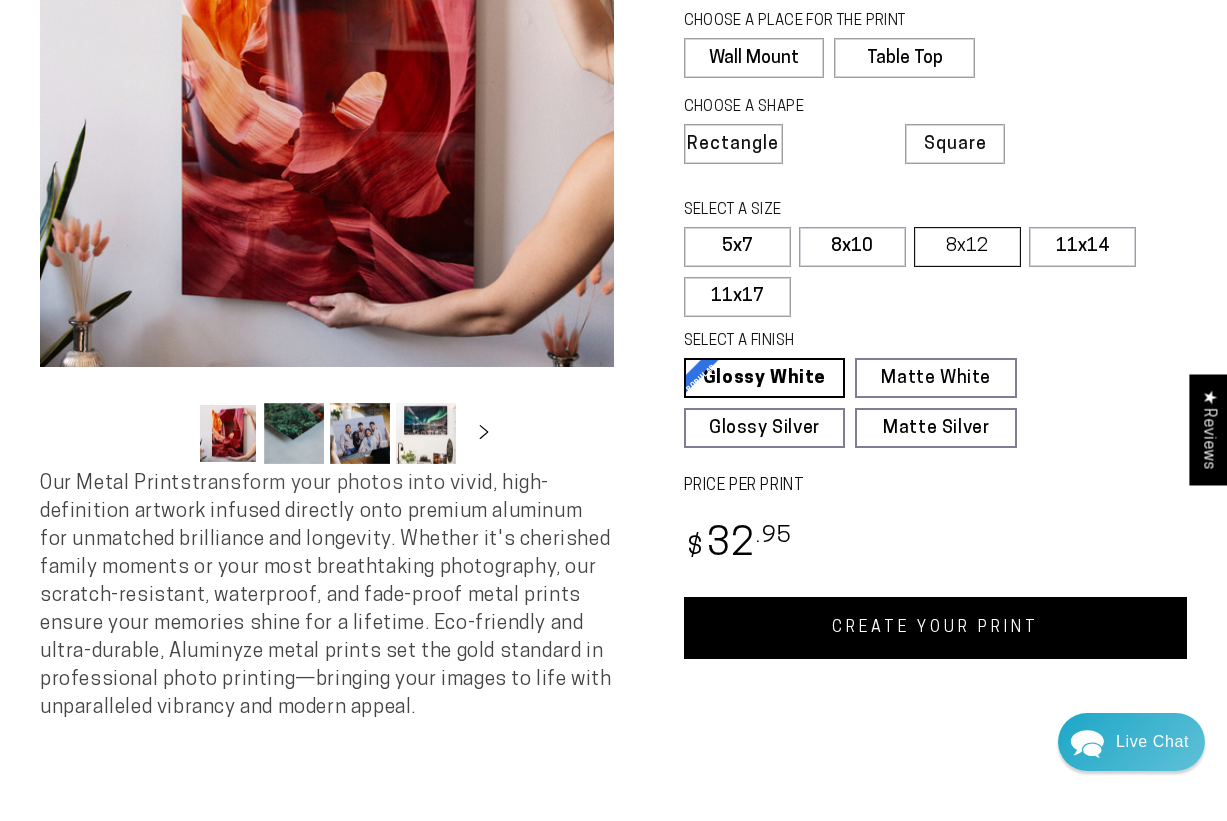 click on "8x12" at bounding box center [967, 247] 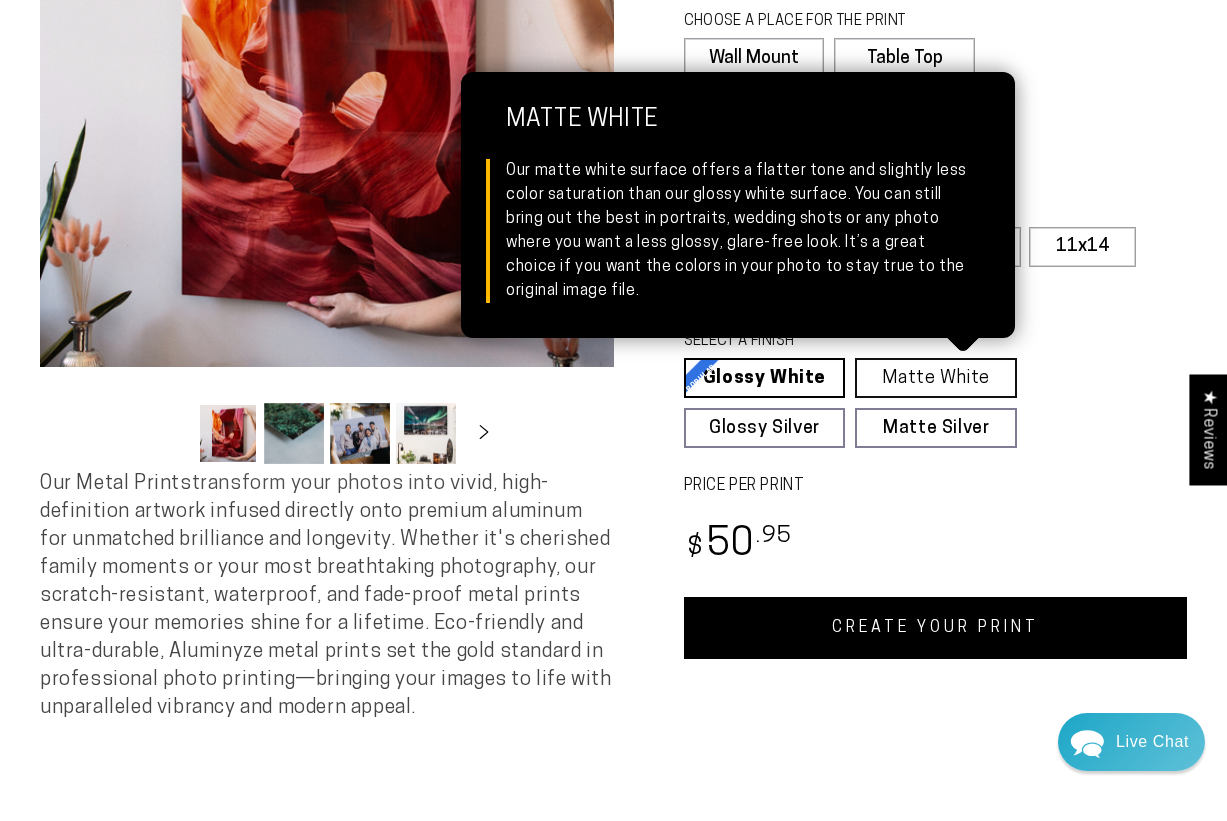 click on "Matte White
Matte White
Our matte white surface offers a flatter tone and slightly less color saturation than our glossy white surface. You can still bring out the best in portraits, wedding shots or any photo where you want a less glossy, glare-free look. It’s a great choice if you want the colors in your photo to stay true to the original image file." at bounding box center (936, 378) 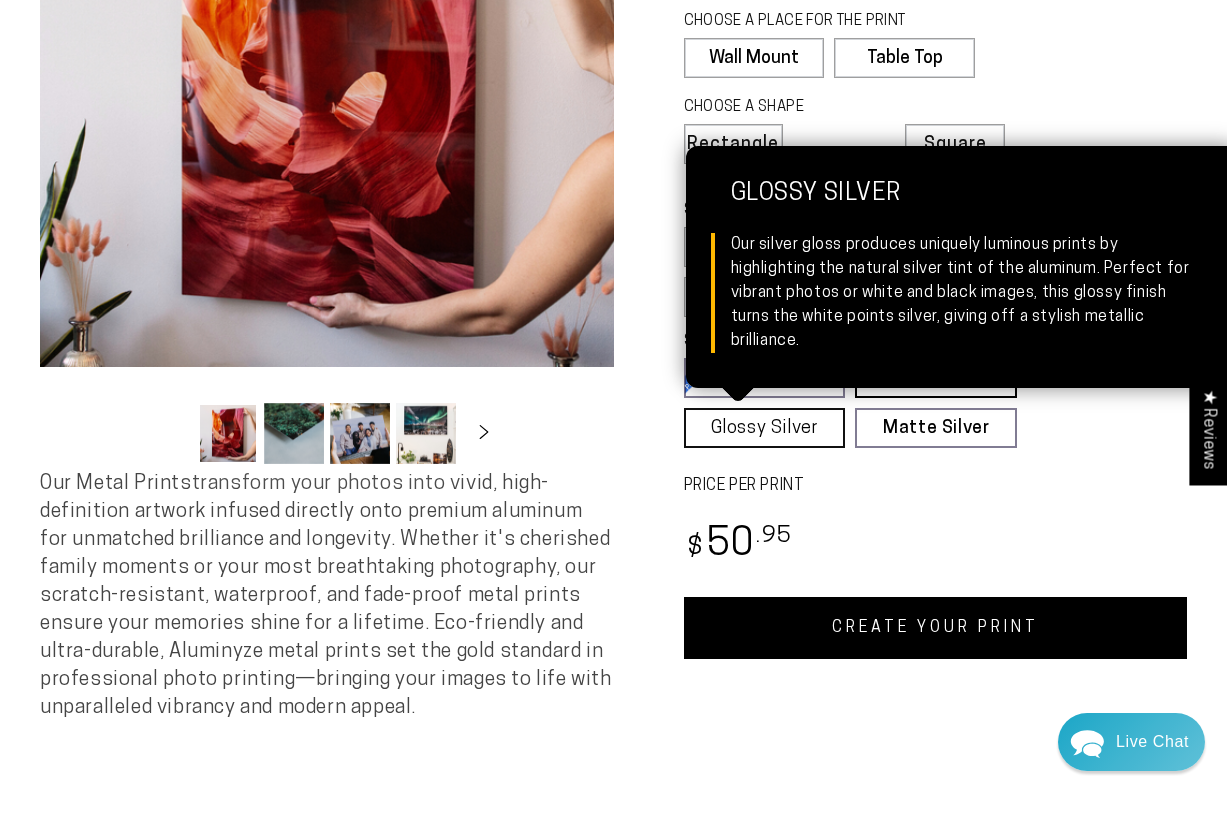 click on "Glossy Silver
Glossy Silver
Our silver gloss produces uniquely luminous prints by highlighting the natural silver tint of the aluminum. Perfect for vibrant photos or white and black images, this glossy finish turns the white points silver, giving off a stylish metallic brilliance." at bounding box center (765, 428) 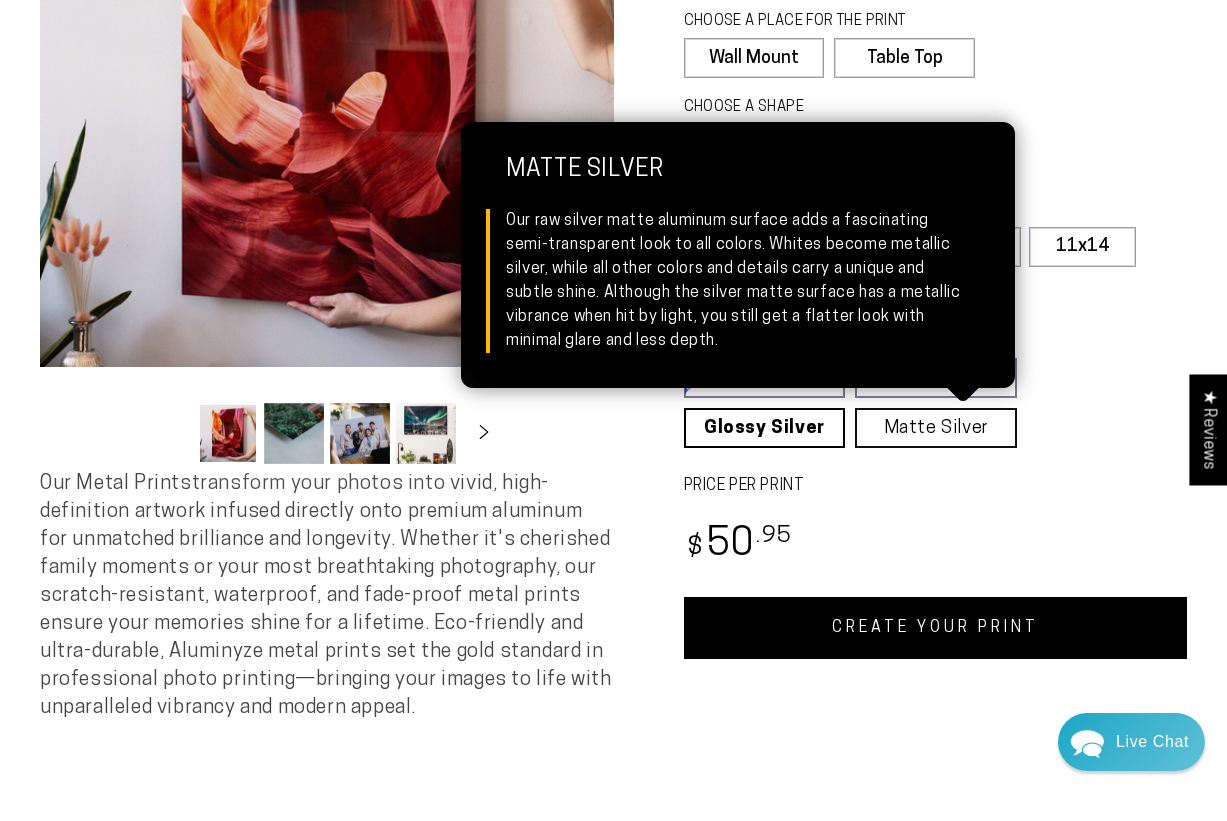 click on "Matte Silver
Matte Silver
Our raw silver matte aluminum surface adds a fascinating semi-transparent look to all colors. Whites become metallic silver, while all other colors and details carry a unique and subtle shine. Although the silver matte surface has a metallic vibrance when hit by light, you still get a flatter look with minimal glare and less depth." at bounding box center (936, 428) 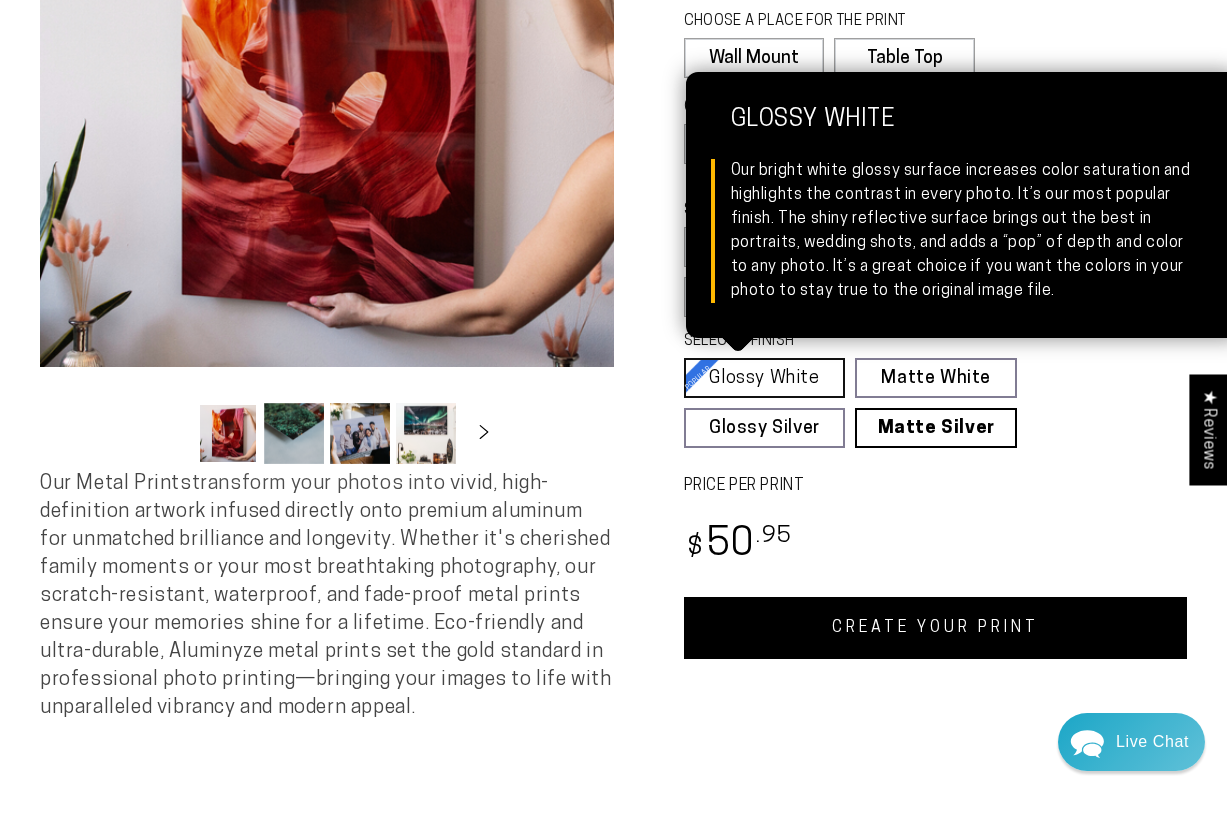 click on "Glossy White
Glossy White
Our bright white glossy surface increases color saturation and highlights the contrast in every photo. It’s our most popular finish. The shiny reflective surface brings out the best in portraits, wedding shots, and adds a “pop” of depth and color to any photo. It’s a great choice if you want the colors in your photo to stay true to the original image file." at bounding box center [765, 378] 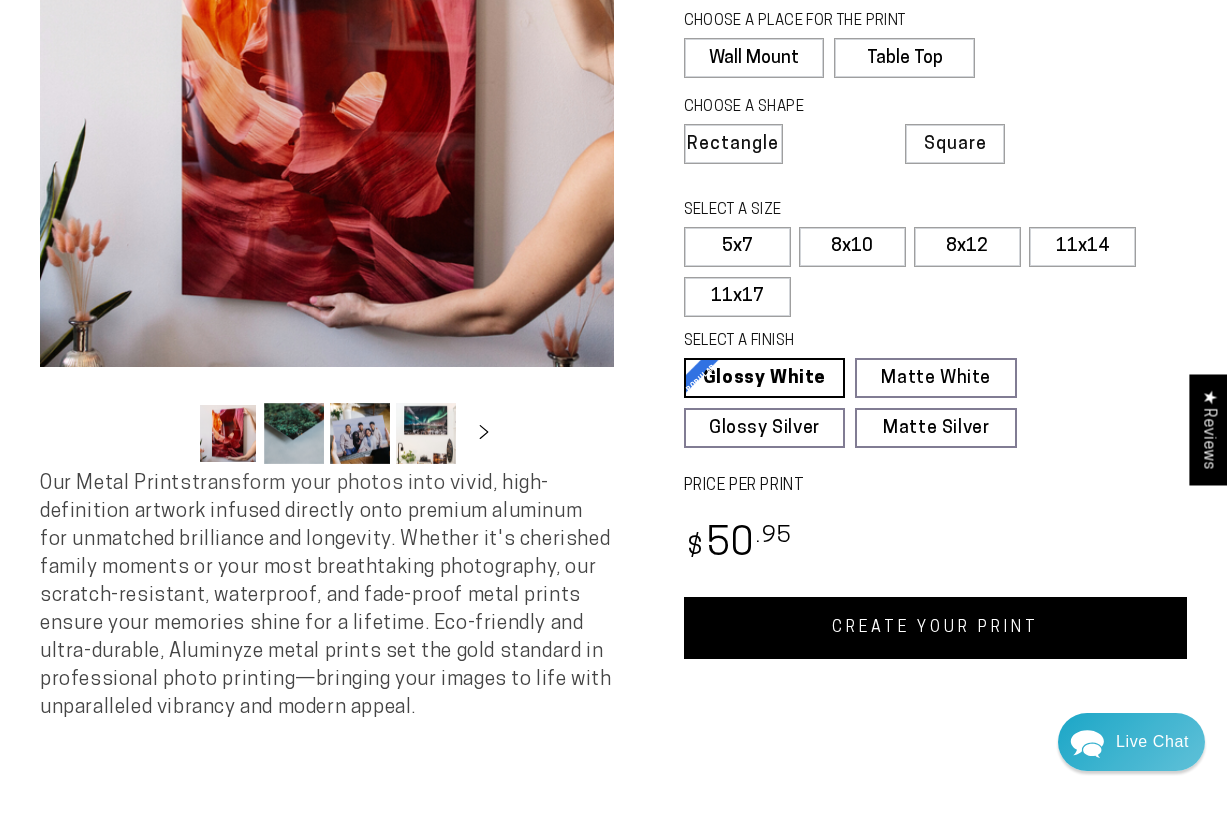 click on "CREATE YOUR PRINT" at bounding box center [936, 628] 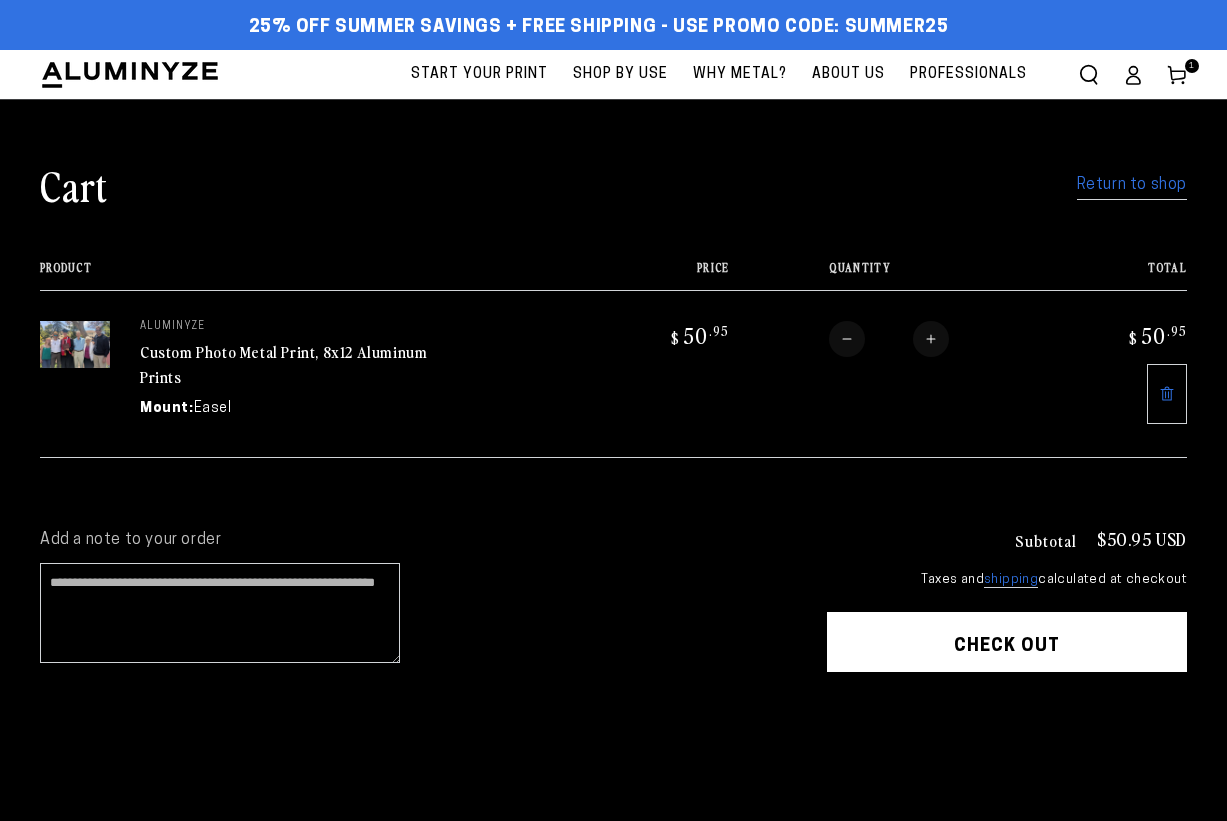 scroll, scrollTop: 0, scrollLeft: 0, axis: both 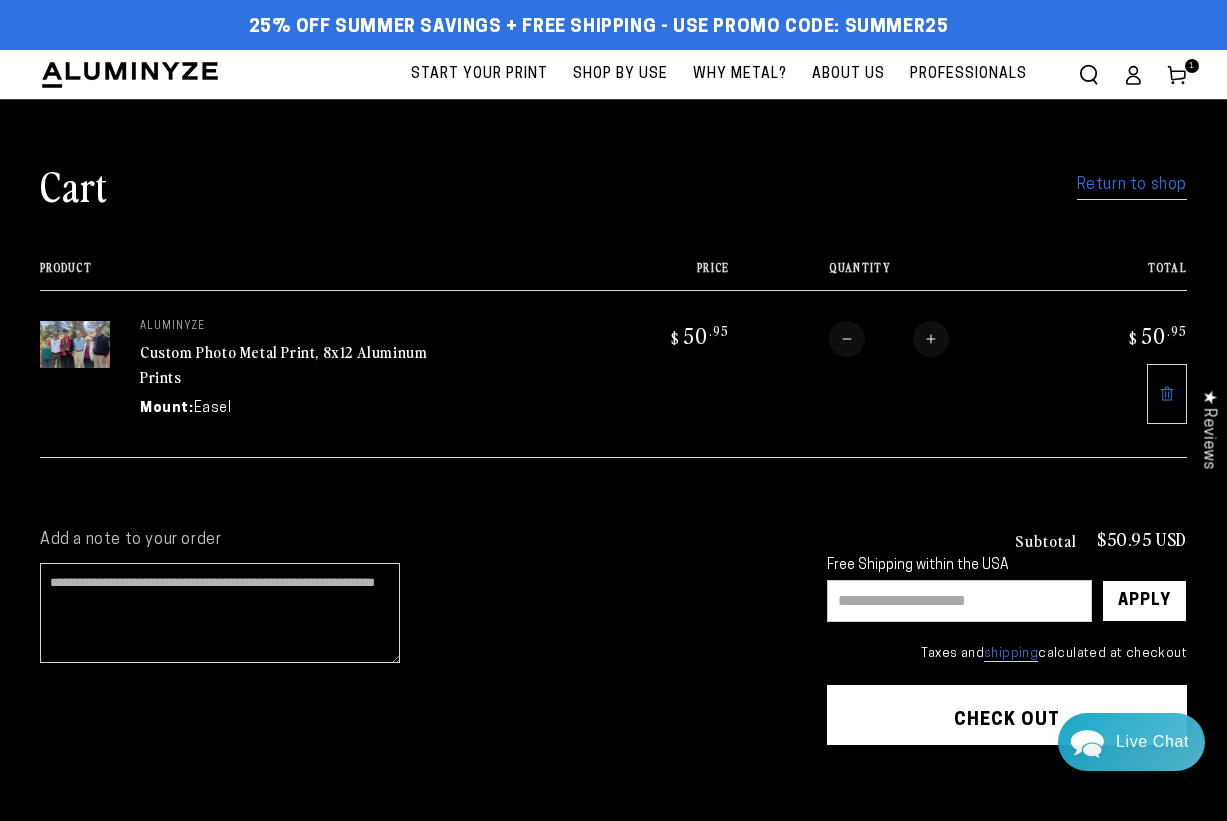 click at bounding box center (959, 601) 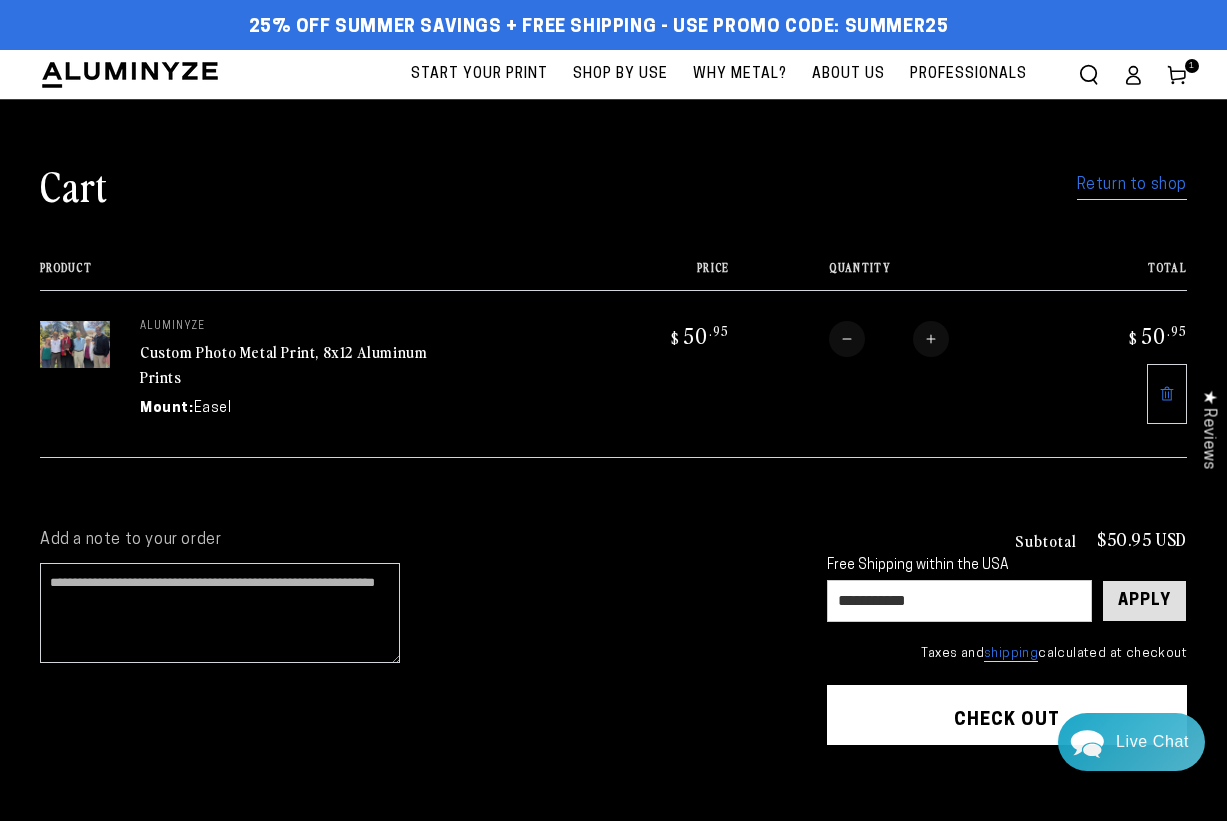 type on "**********" 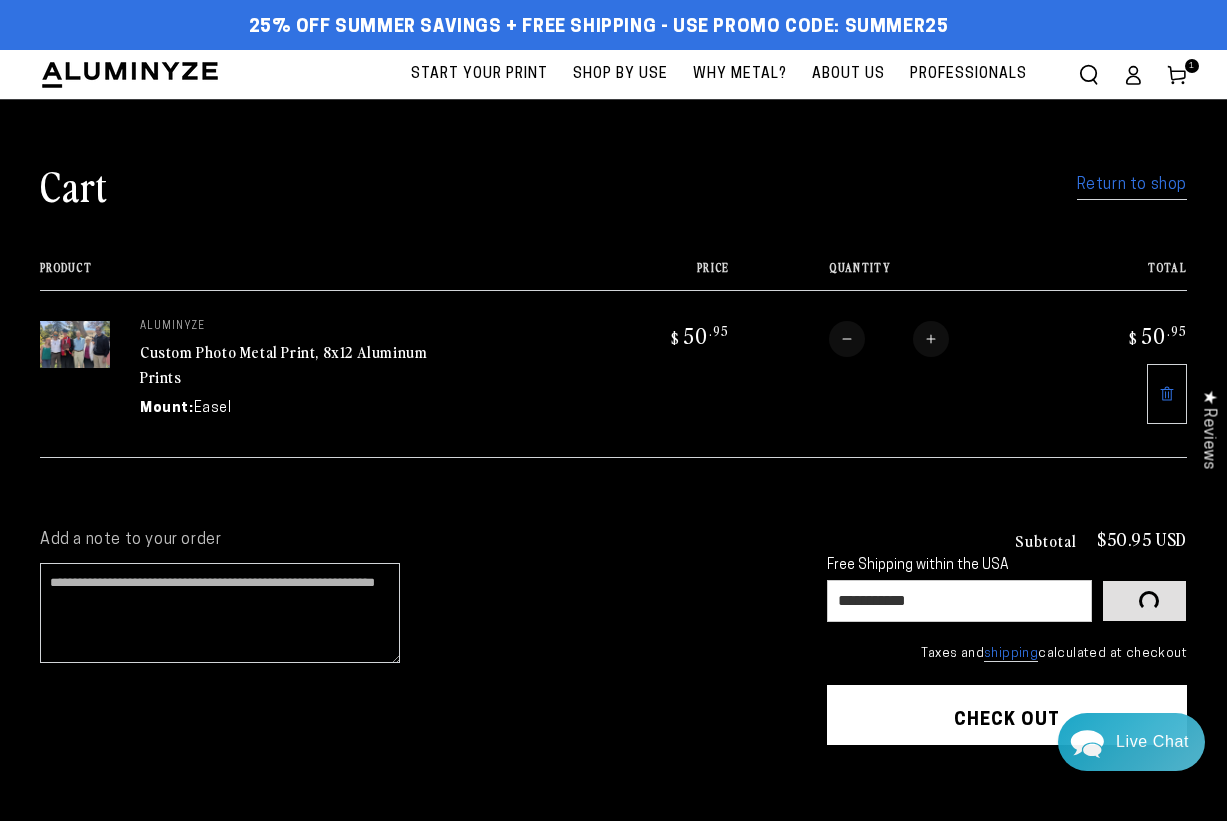 type 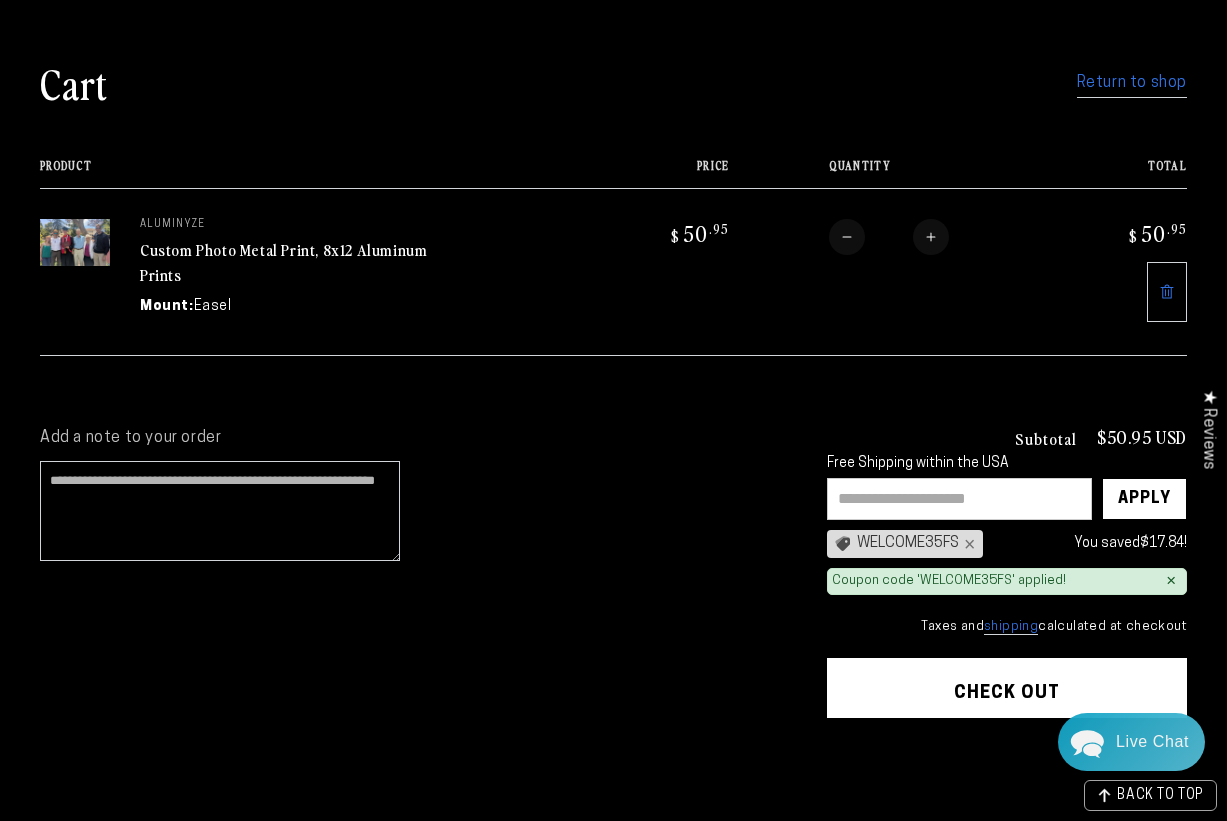 scroll, scrollTop: 204, scrollLeft: 0, axis: vertical 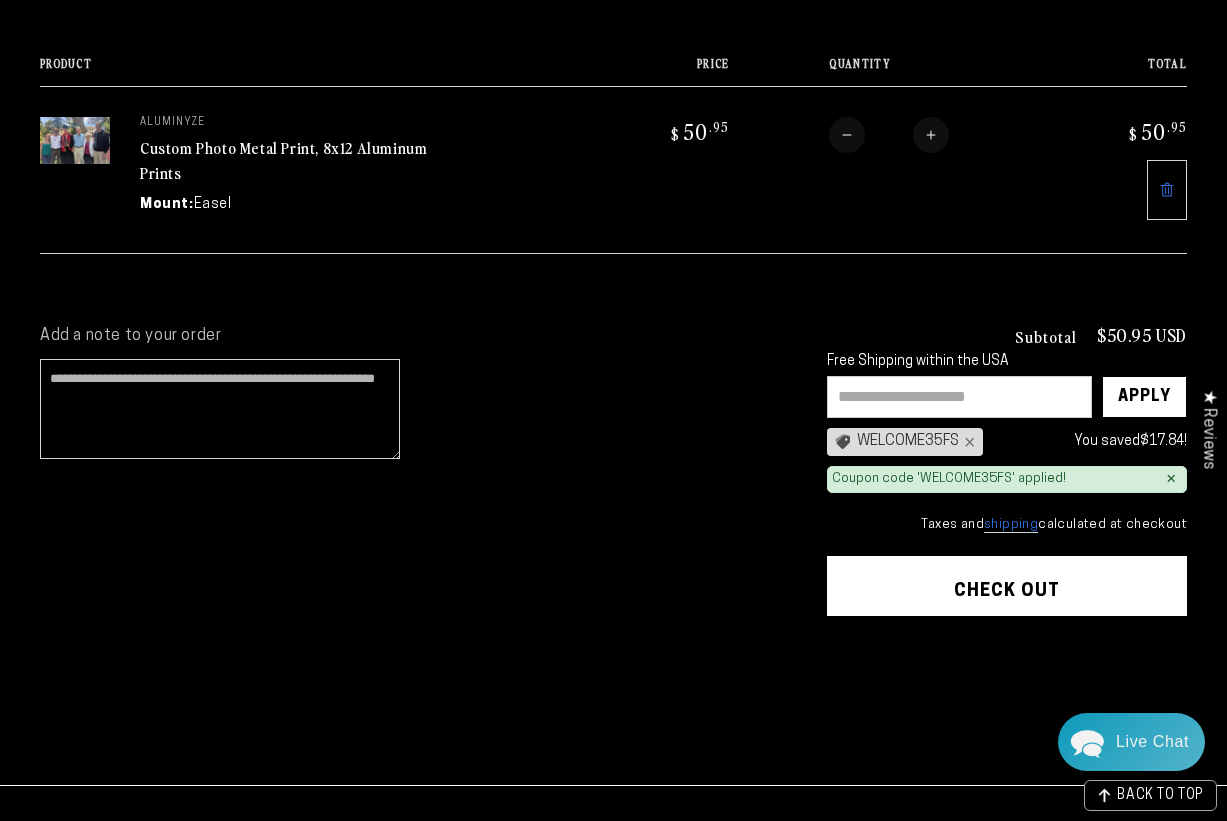 click on "Check out" at bounding box center [1007, 586] 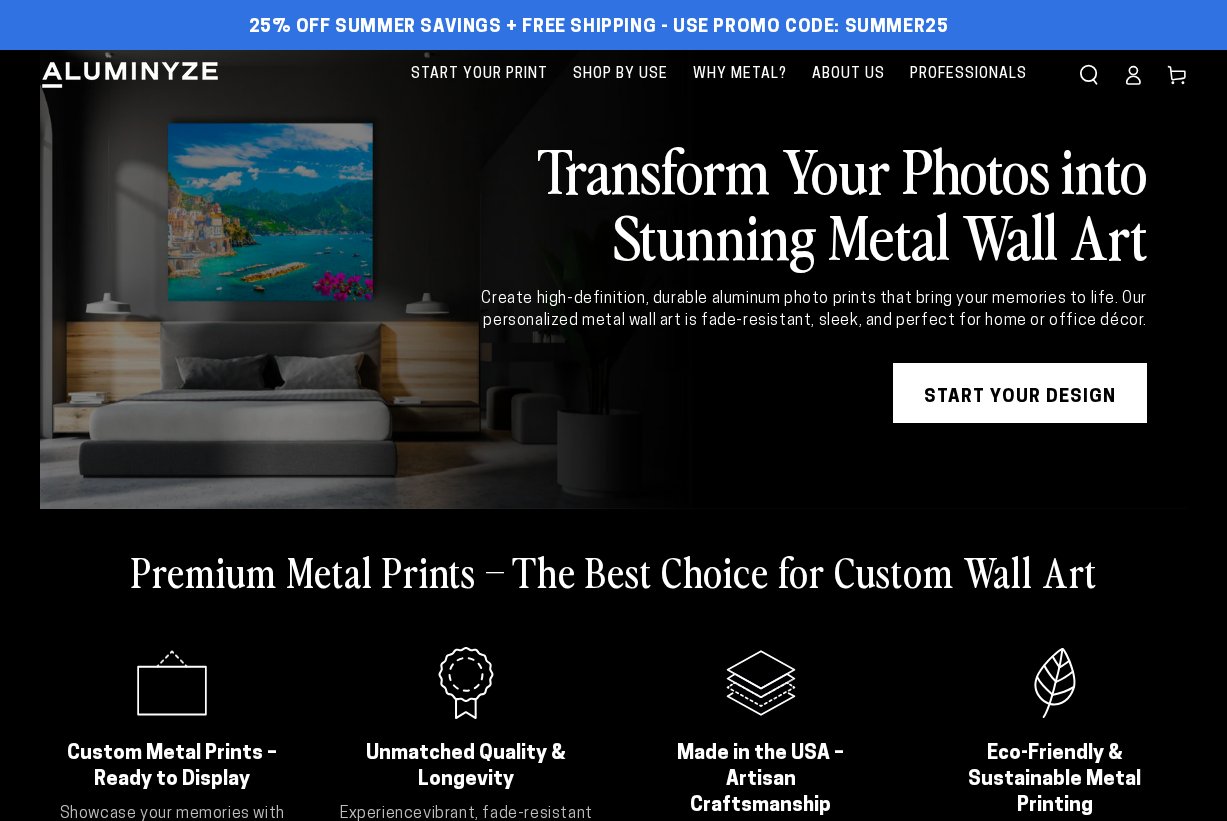 scroll, scrollTop: 0, scrollLeft: 0, axis: both 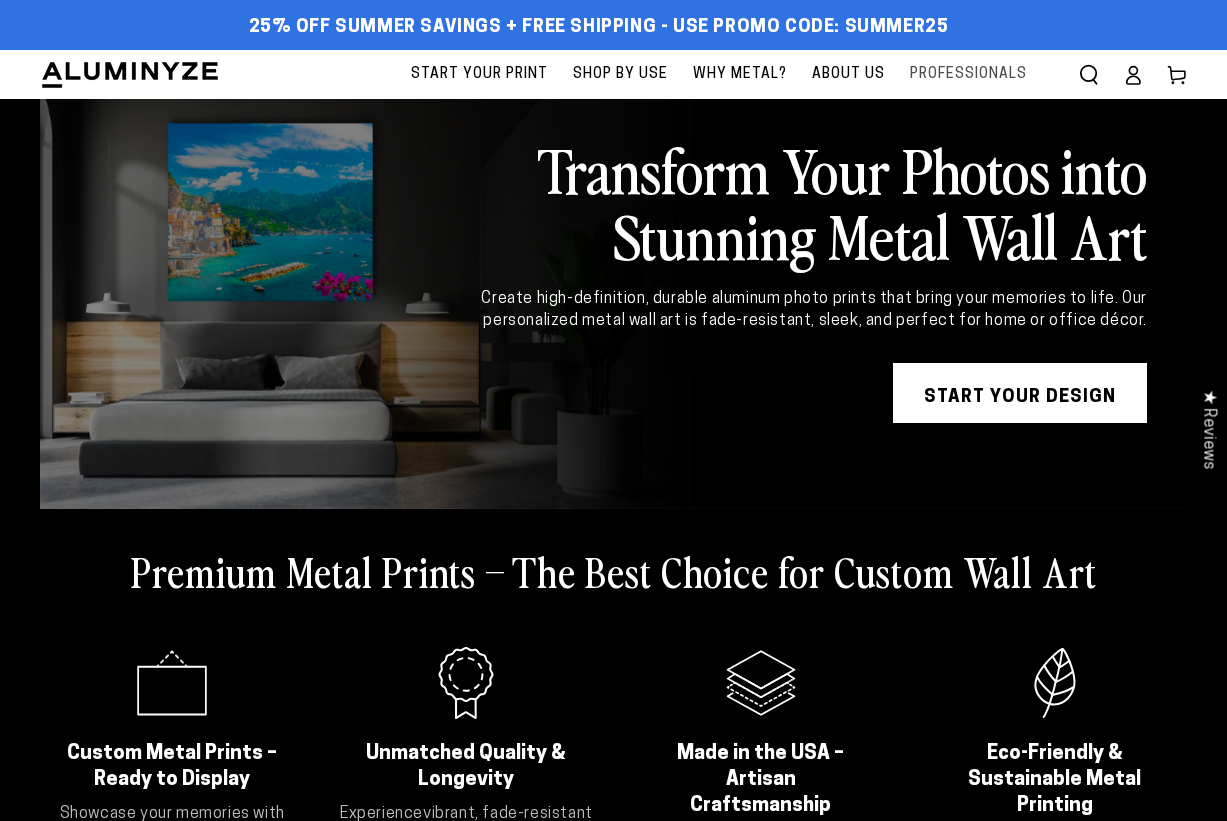 click on "Professionals" at bounding box center (968, 74) 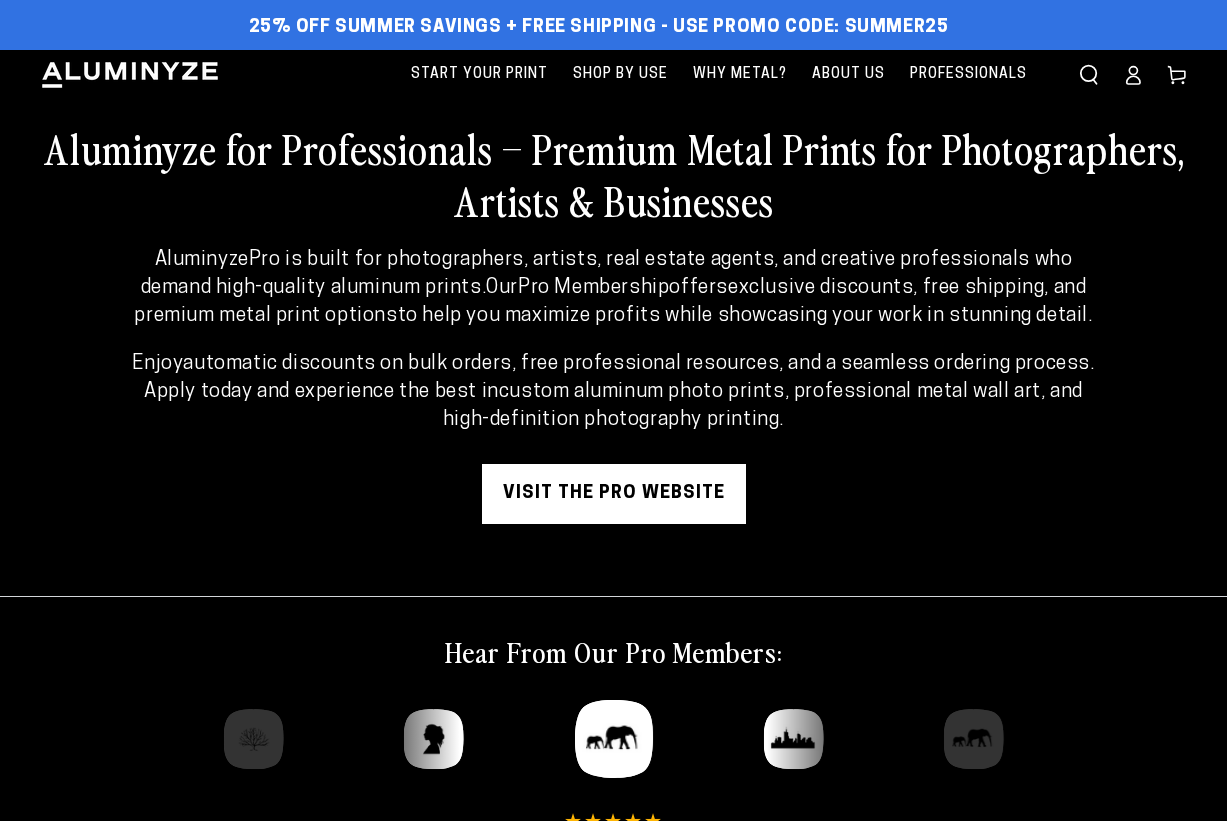 scroll, scrollTop: 0, scrollLeft: 0, axis: both 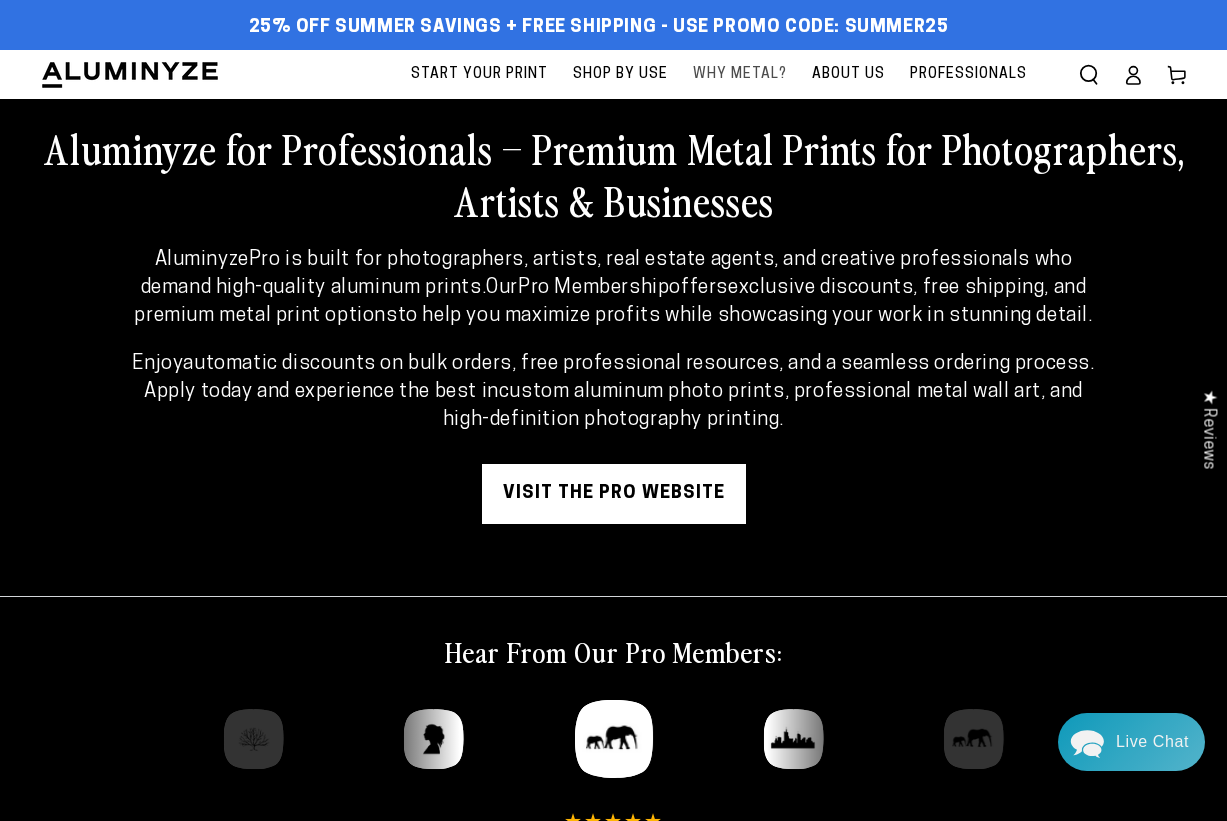 click on "Why Metal?" at bounding box center (740, 74) 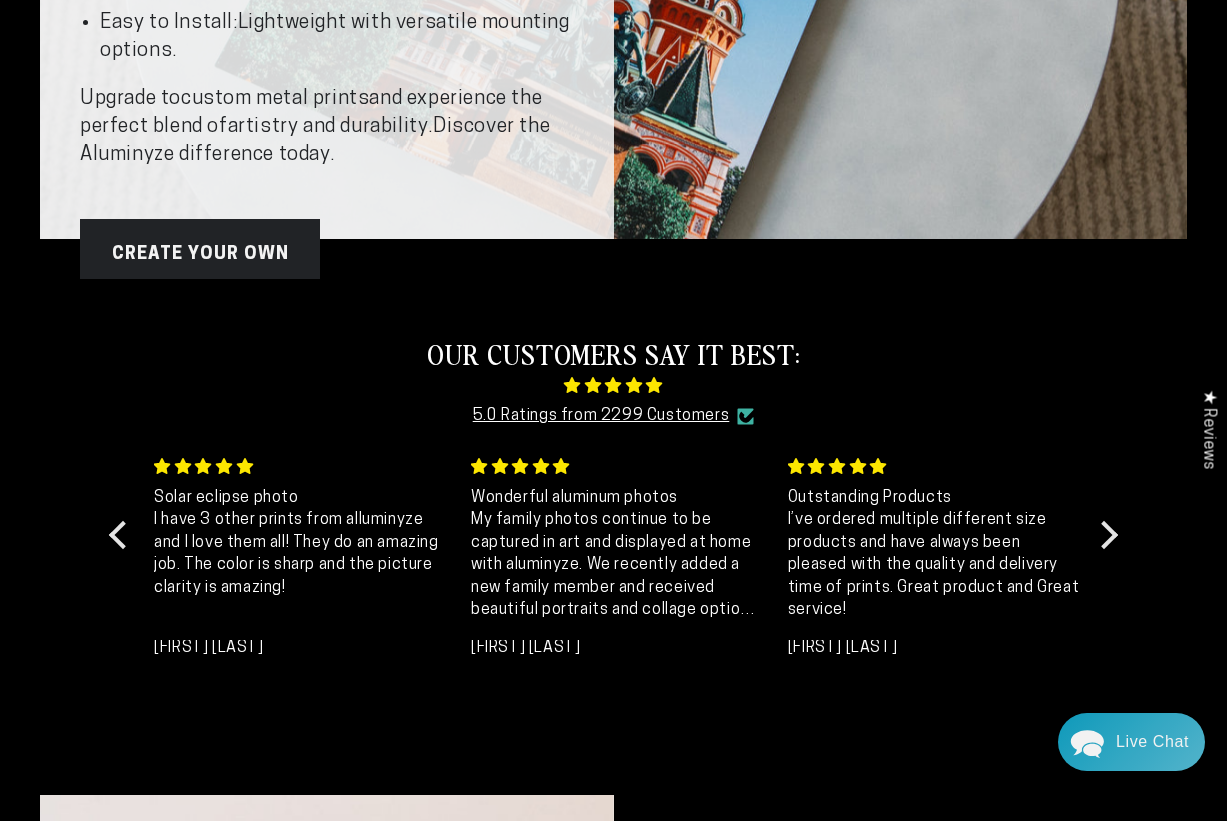 scroll, scrollTop: 0, scrollLeft: 0, axis: both 